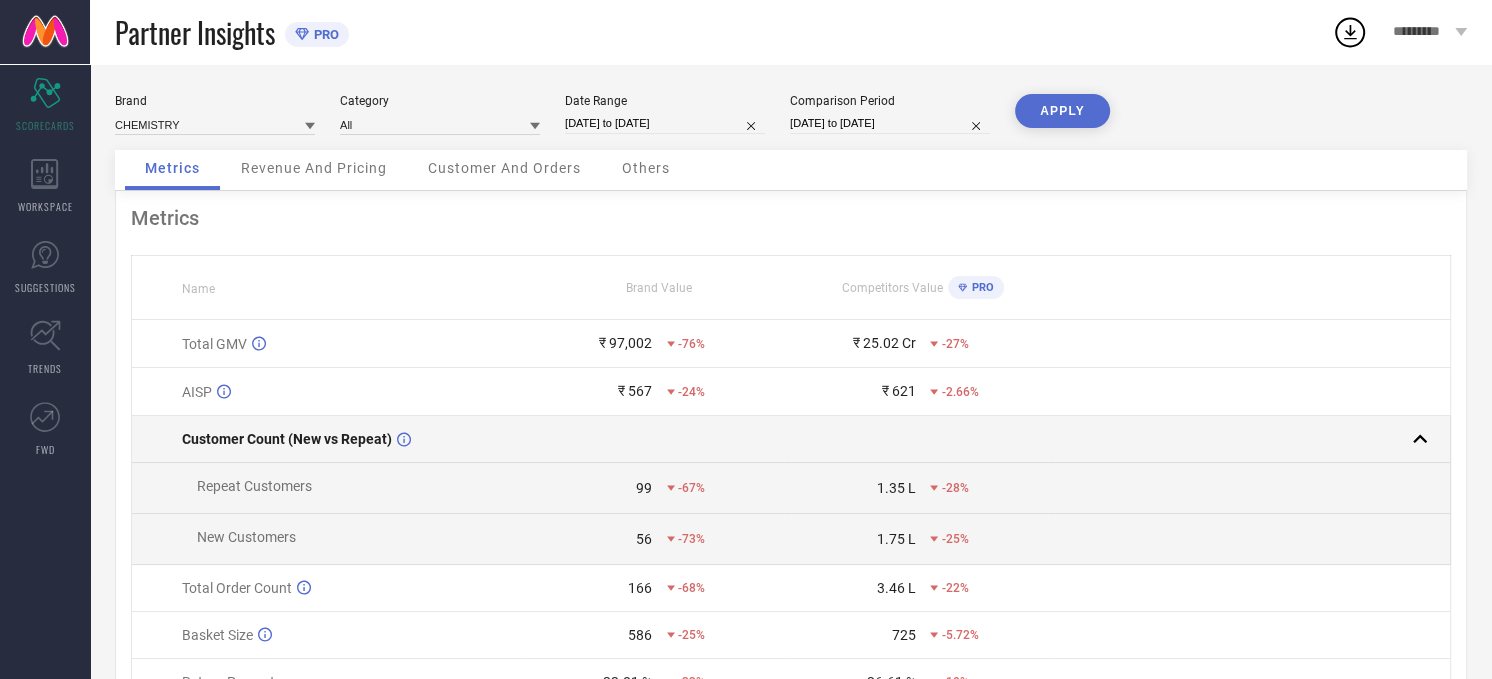 scroll, scrollTop: 0, scrollLeft: 0, axis: both 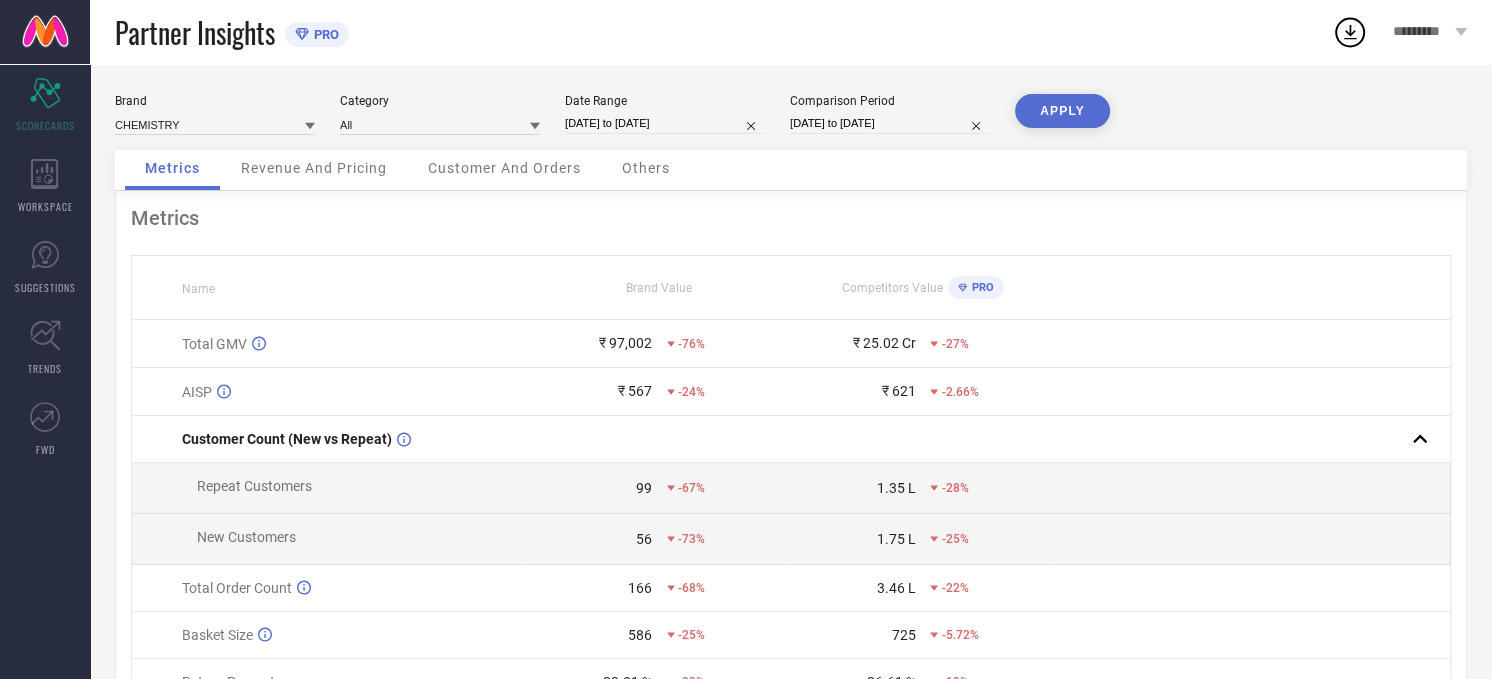 select on "5" 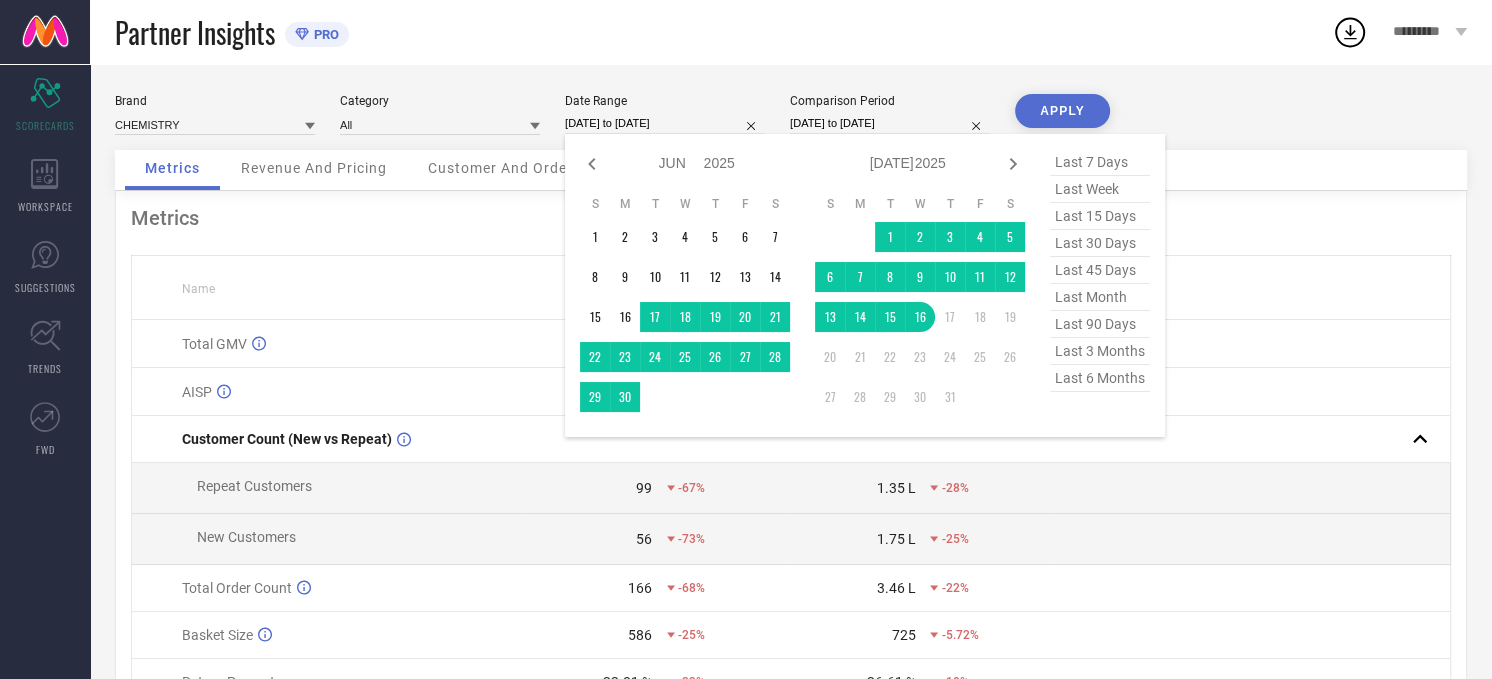 click on "[DATE] to [DATE]" at bounding box center (665, 123) 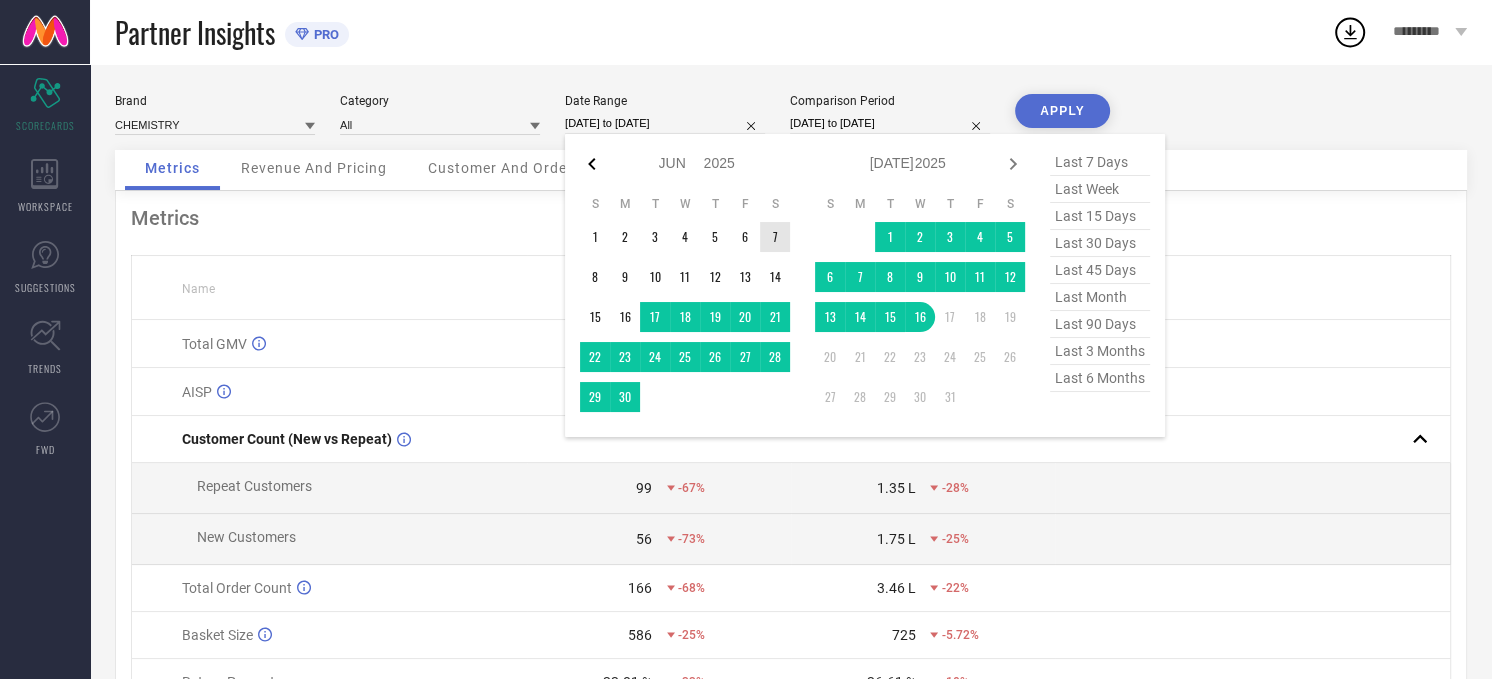 click 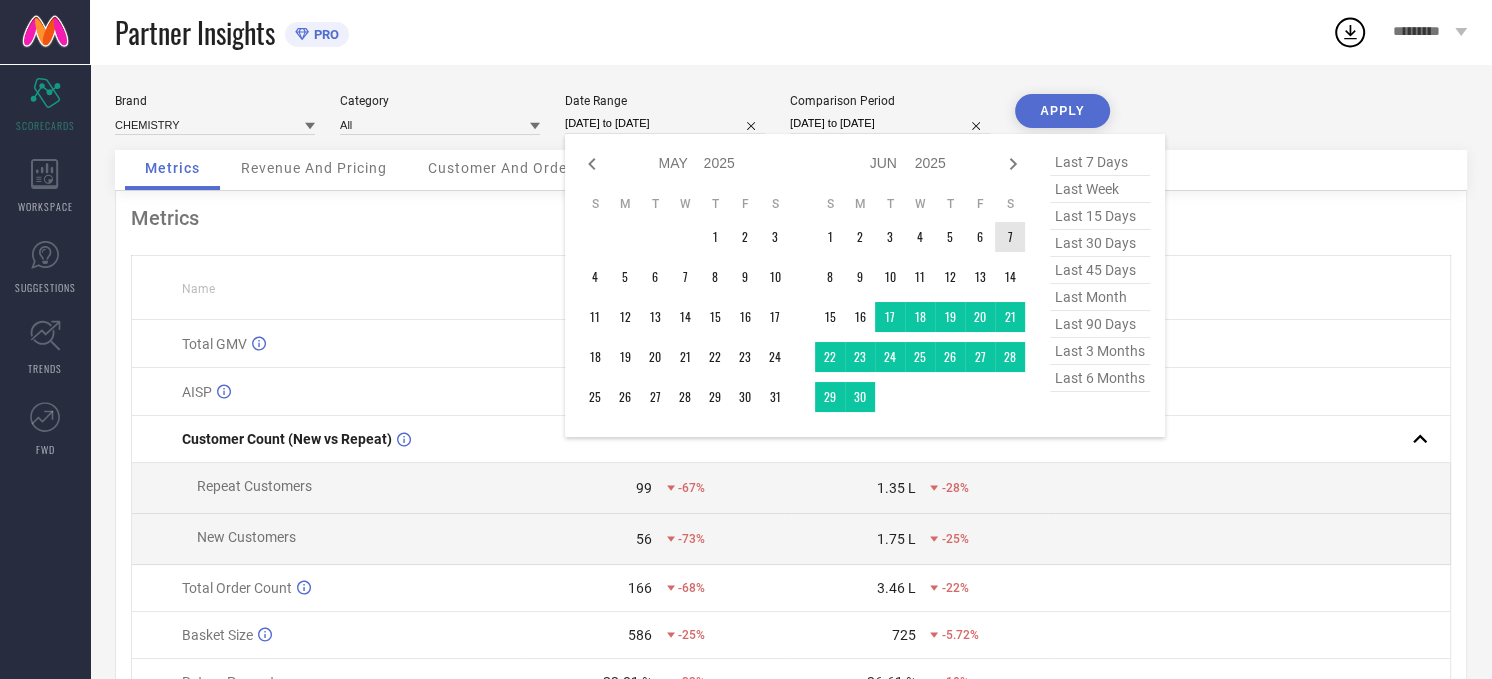 click 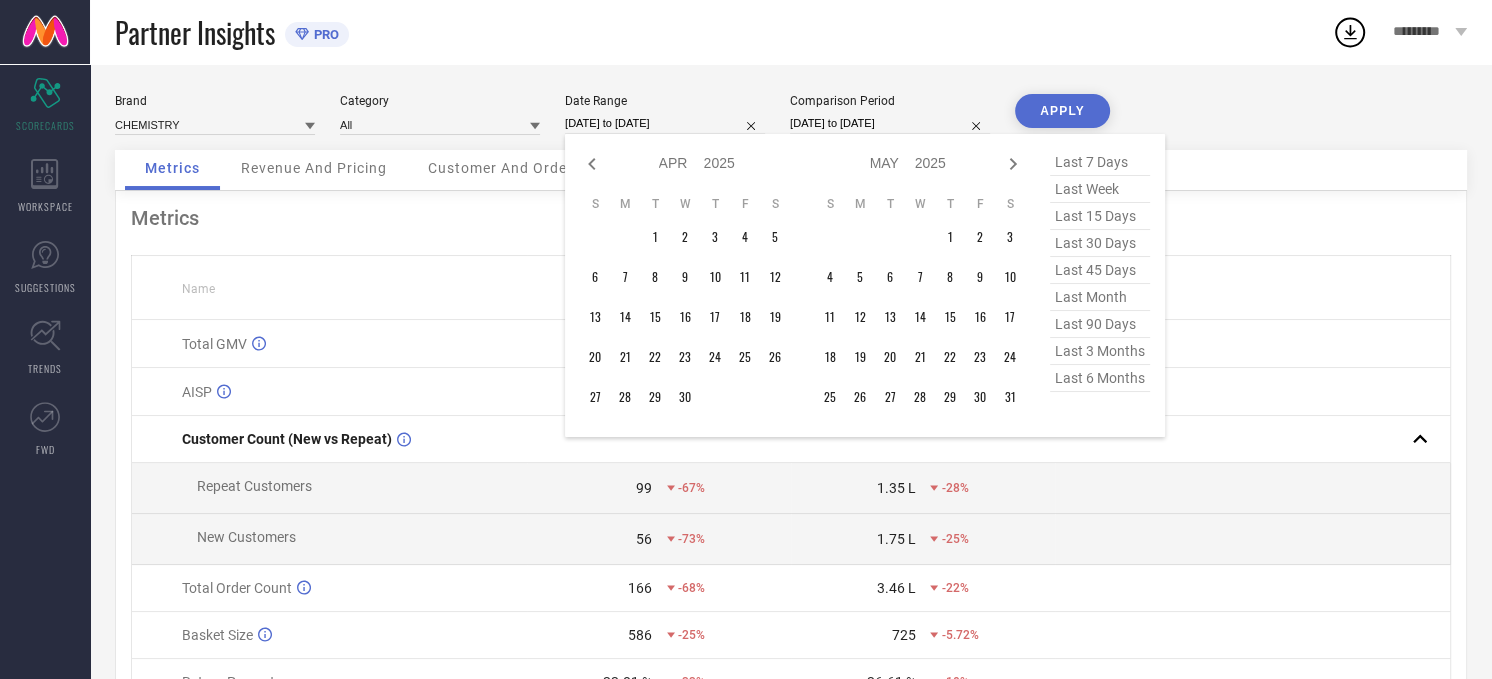 click 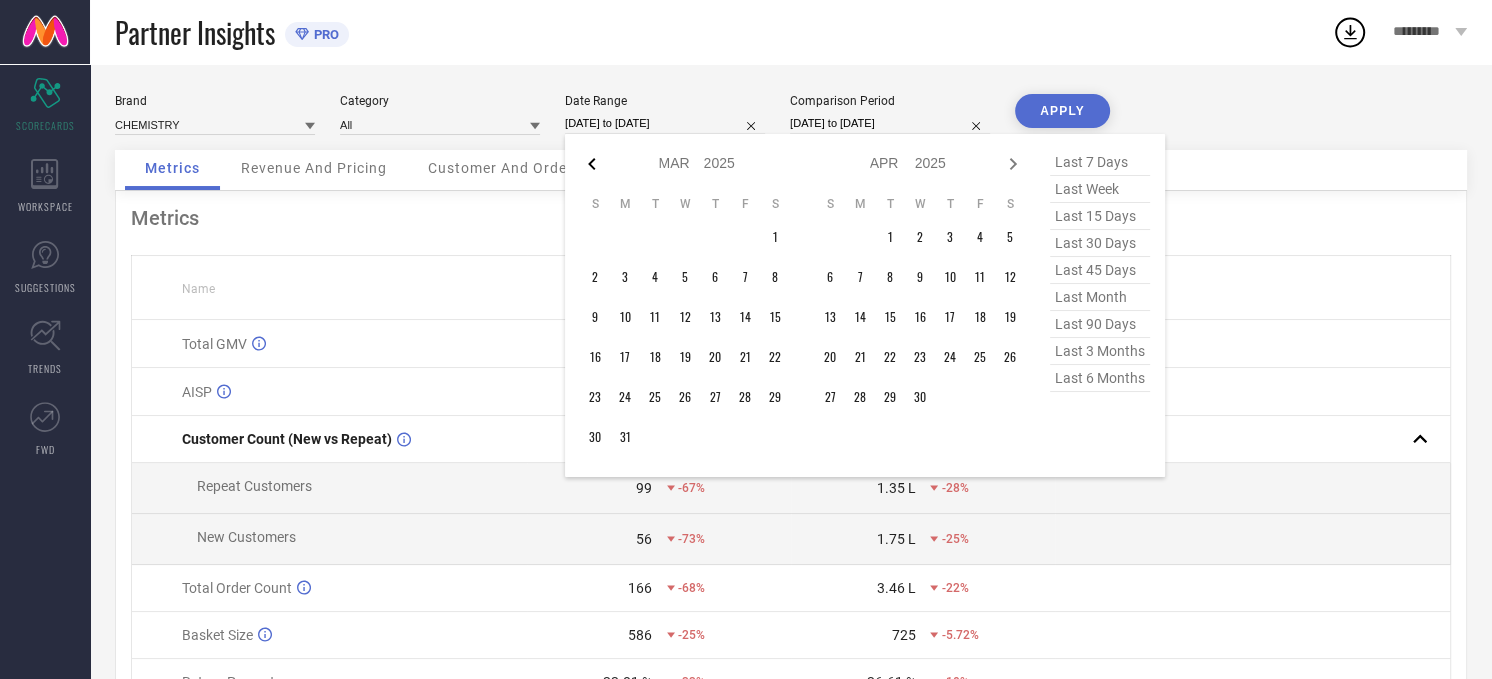 click on "Jan Feb Mar Apr May Jun [DATE] Aug Sep Oct Nov [DATE] 2016 2017 2018 2019 2020 2021 2022 2023 2024 2025 2026 2027 2028 2029 2030 2031 2032 2033 2034" at bounding box center [685, 163] 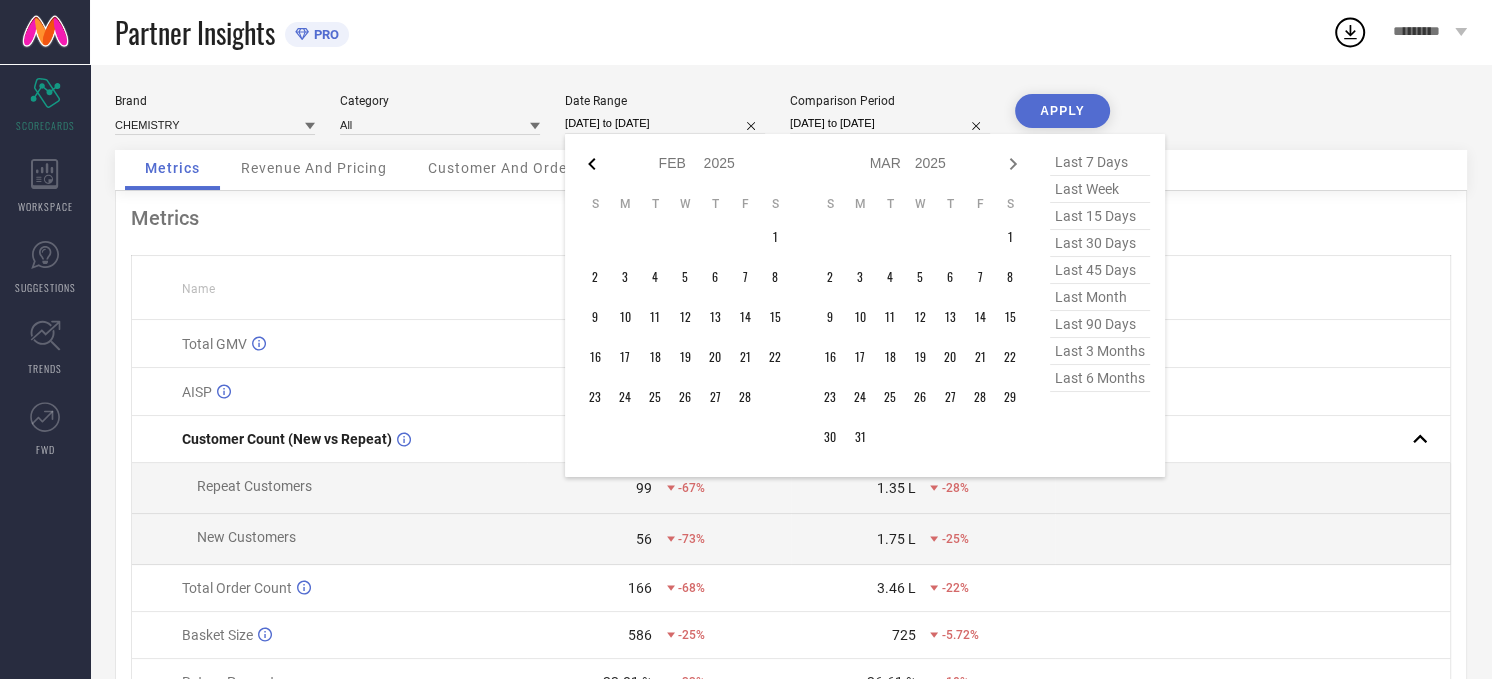 click 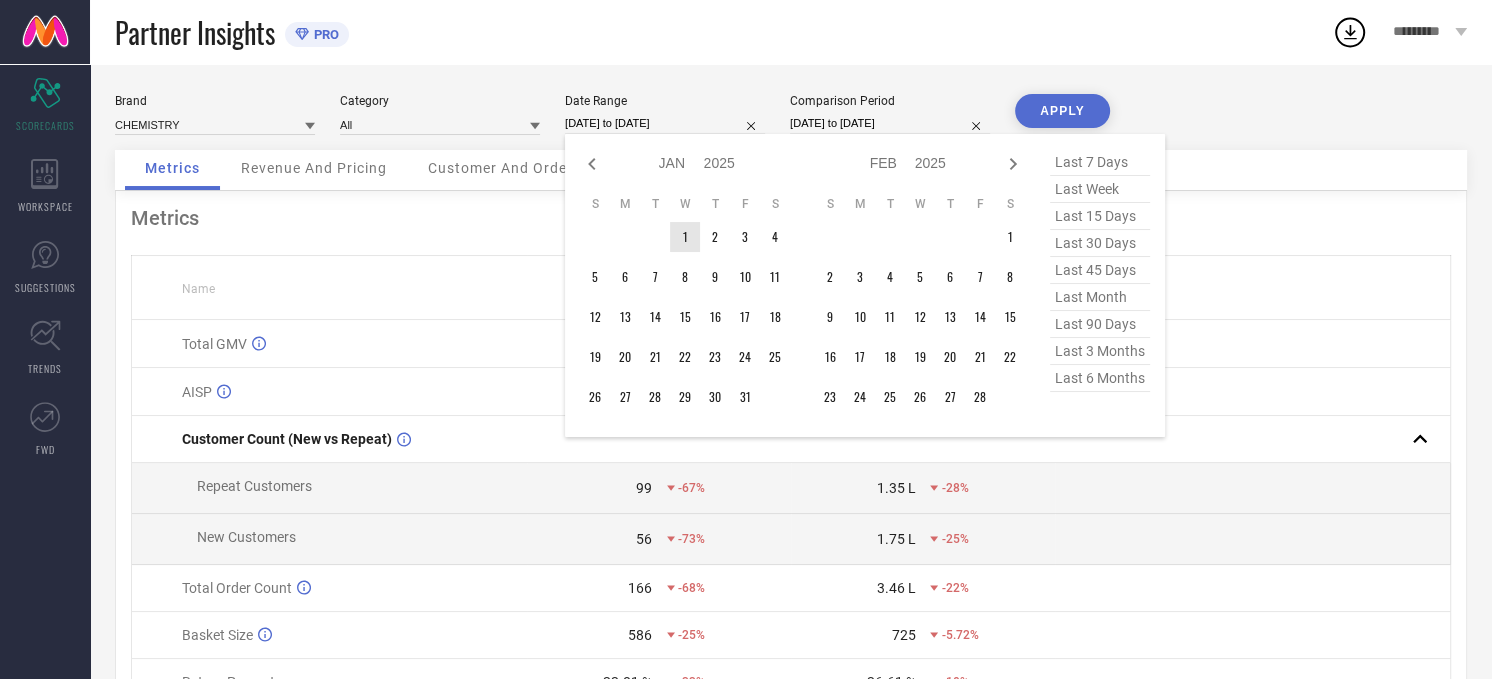 type on "After [DATE]" 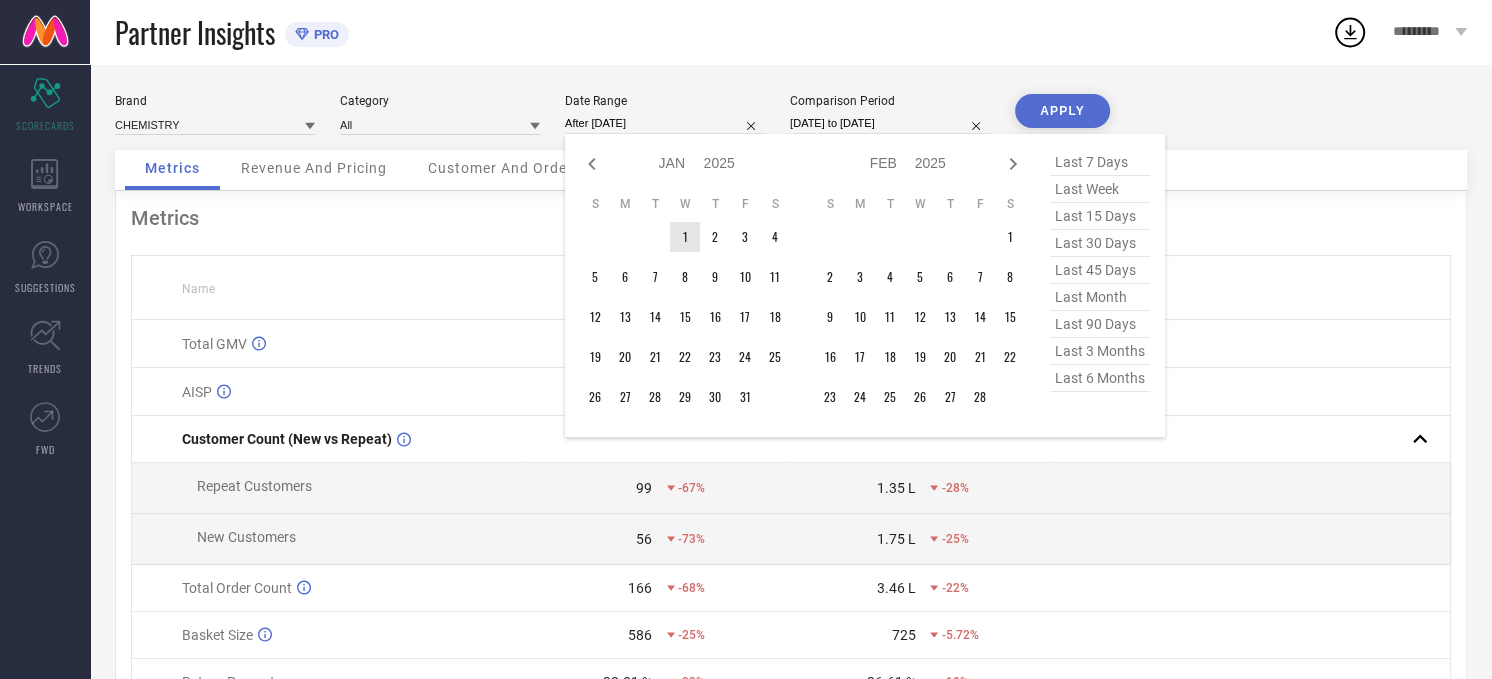 click on "1" at bounding box center [685, 237] 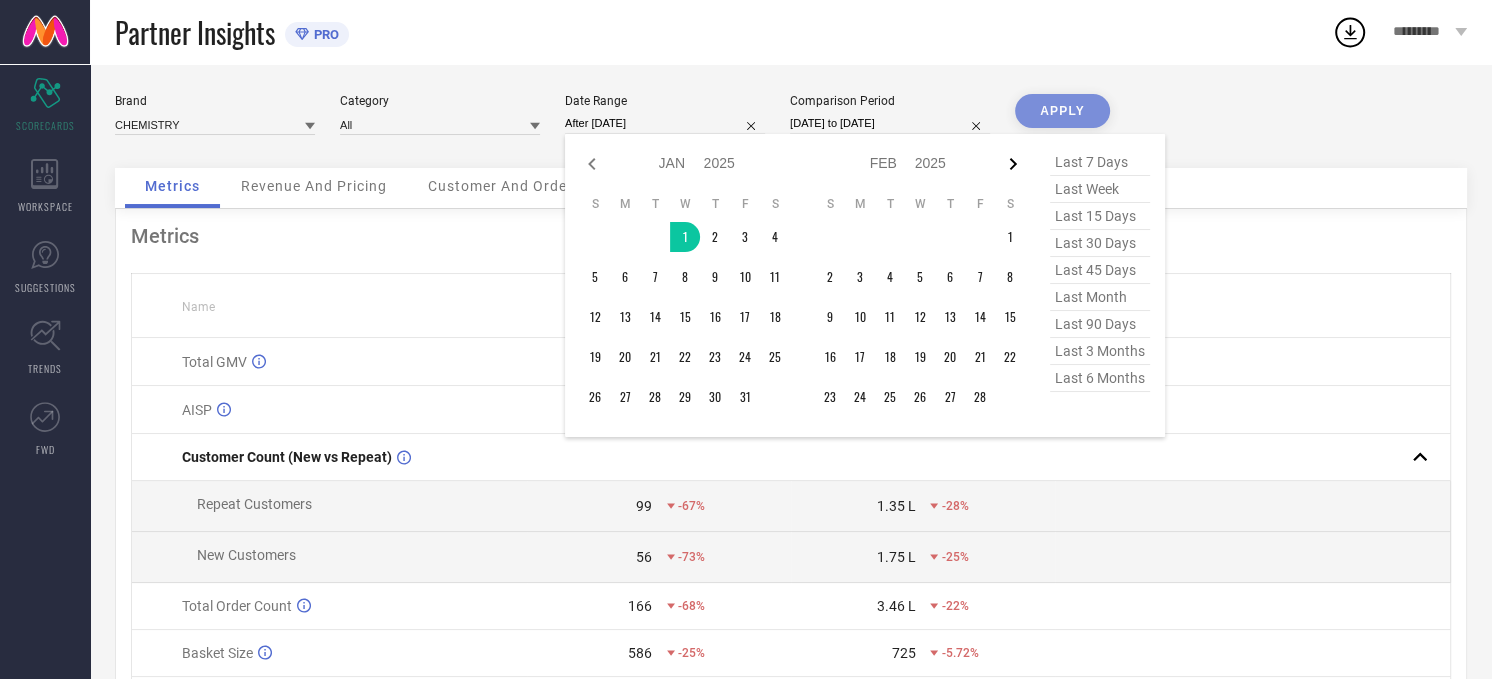 click 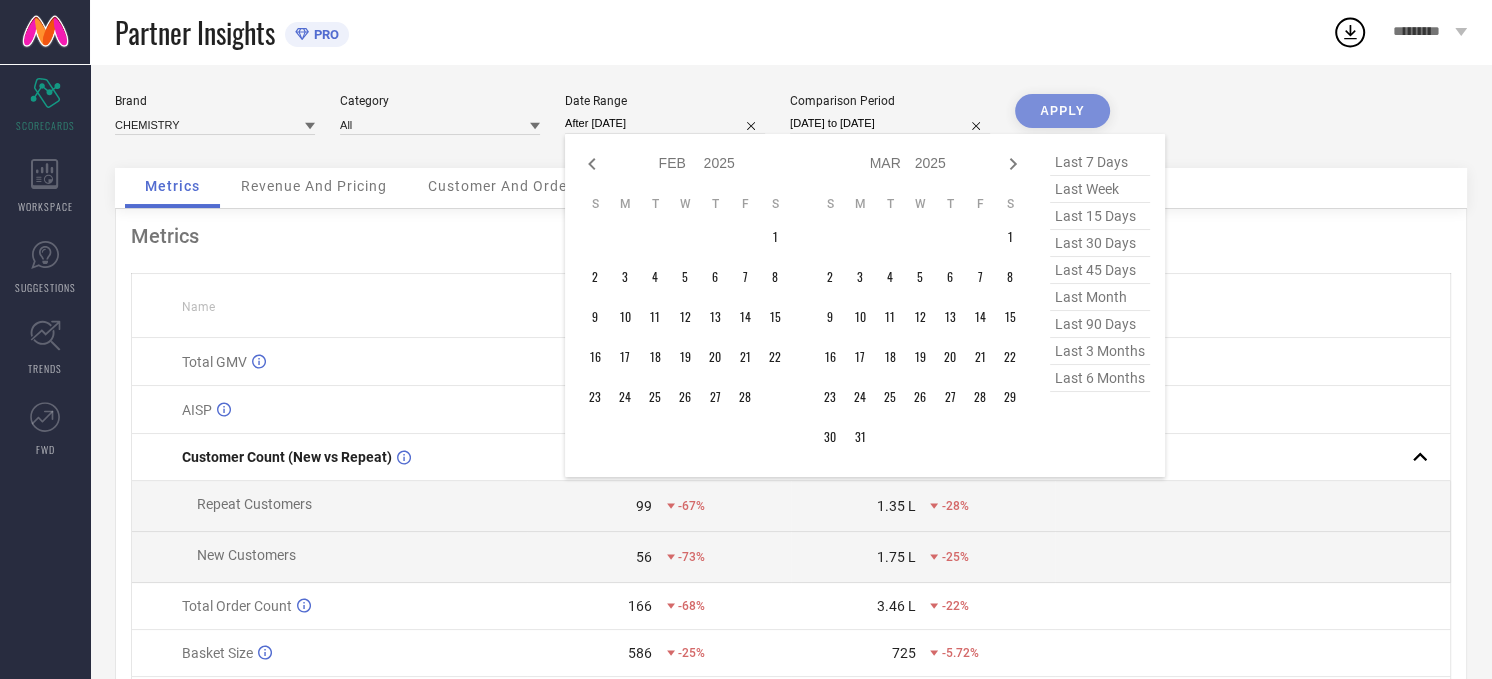 click 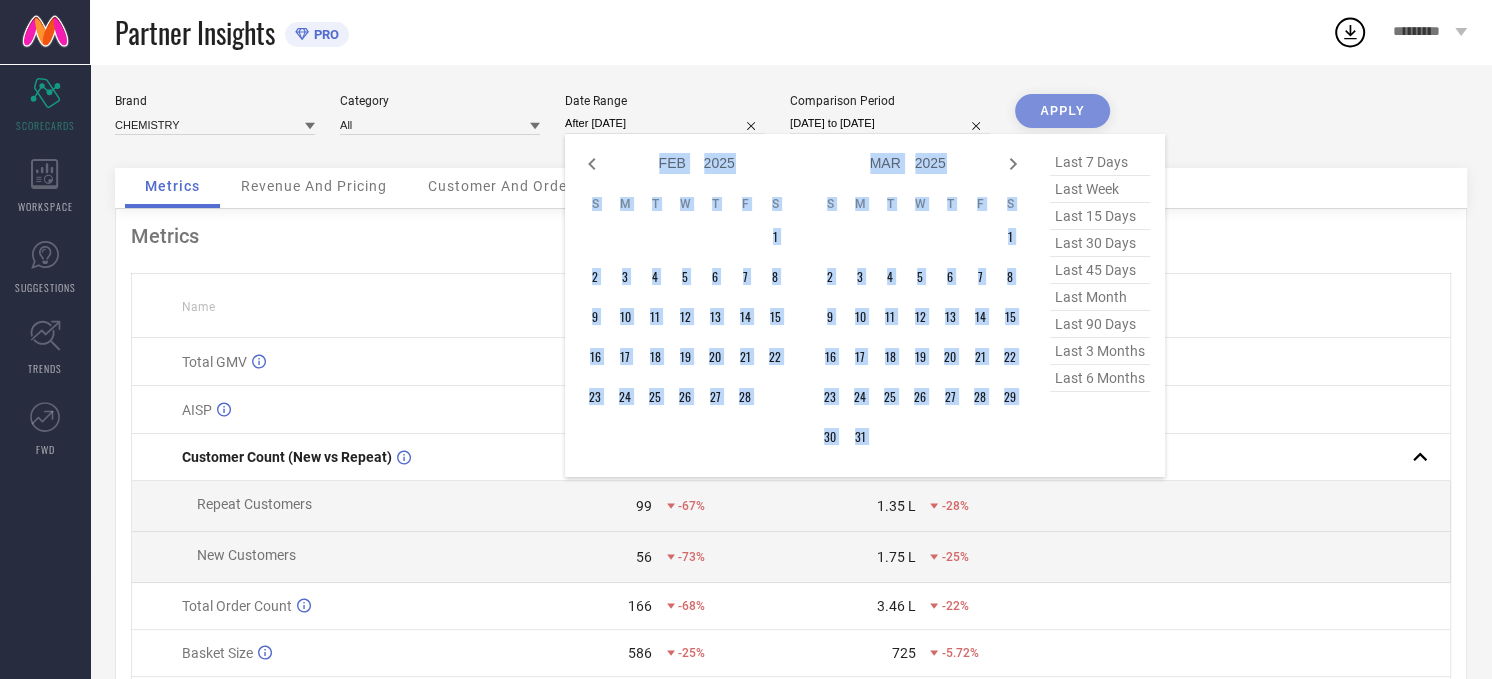 select on "2" 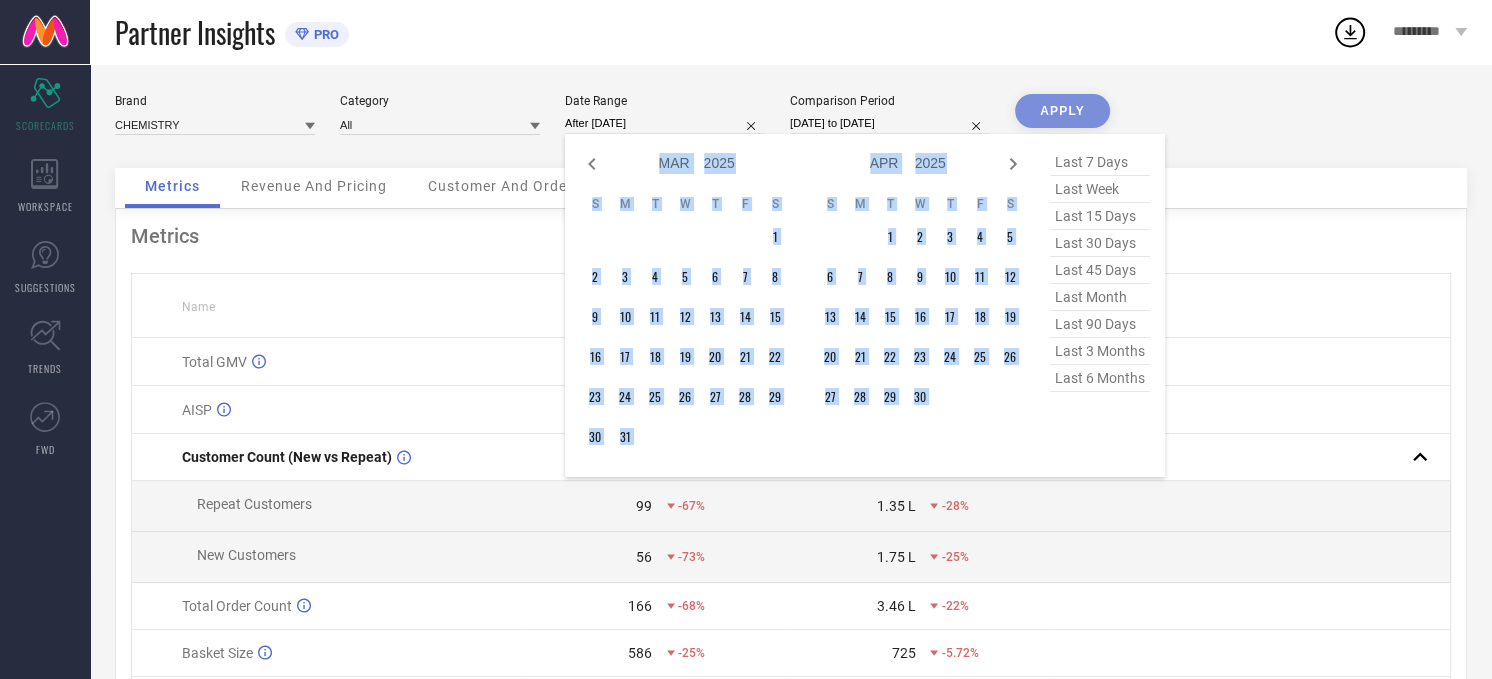 click 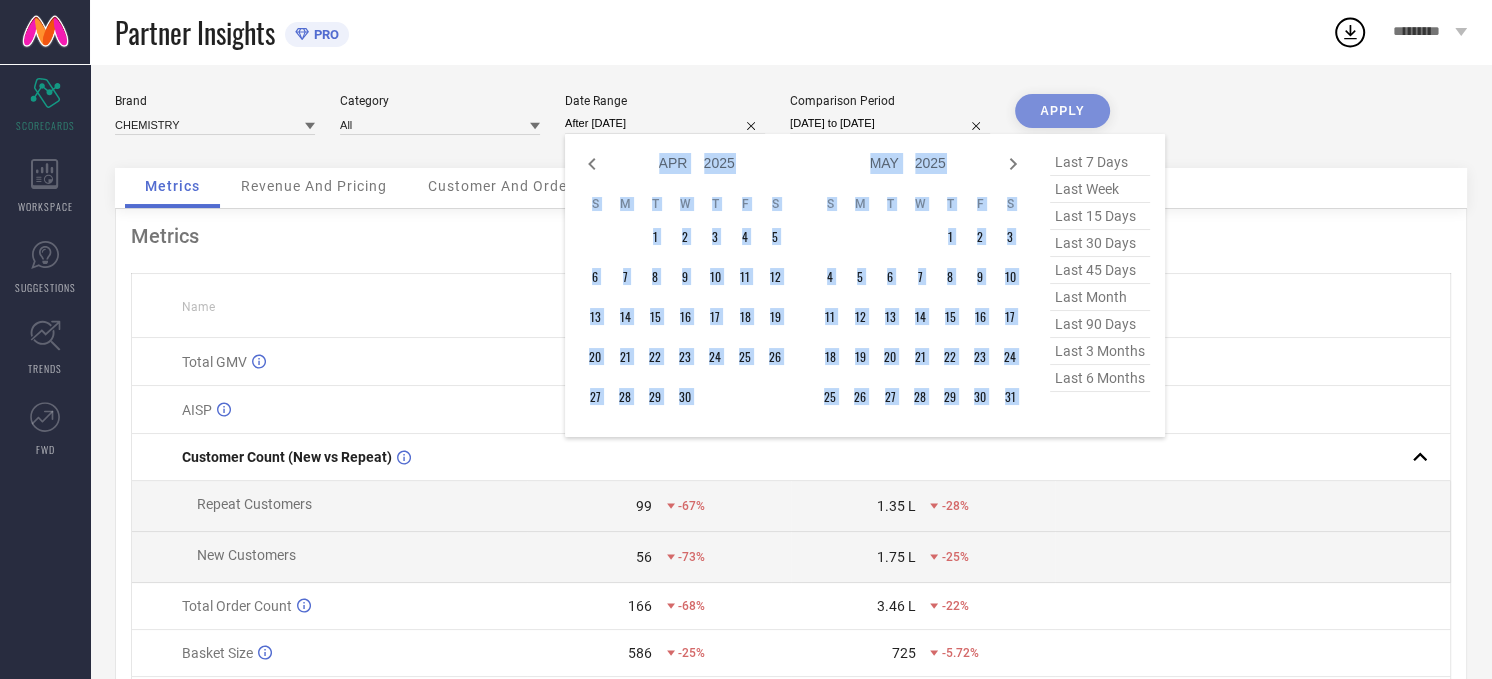 click on "Jan Feb Mar Apr May Jun [DATE] Aug Sep Oct Nov [DATE] 2016 2017 2018 2019 2020 2021 2022 2023 2024 2025 2026 2027 2028 2029 2030 2031 2032 2033 2034" at bounding box center [908, 163] 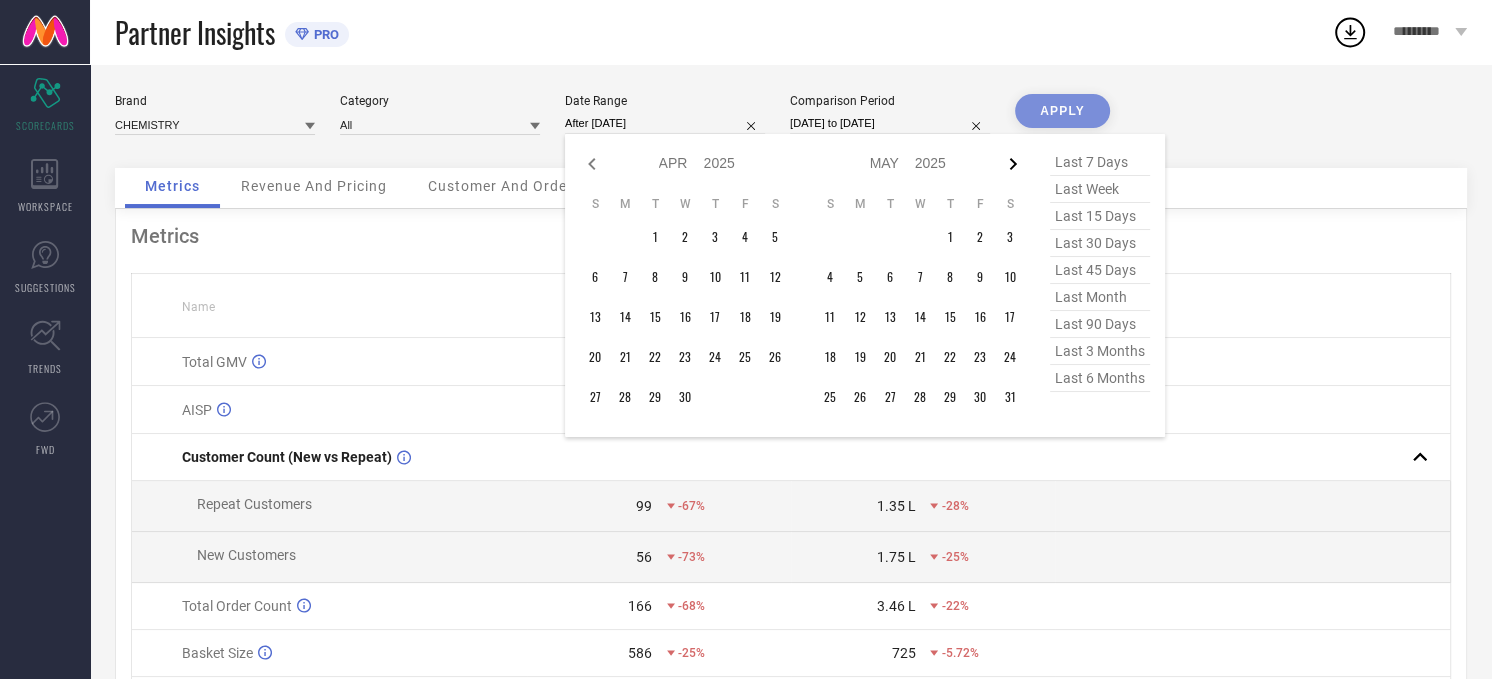click 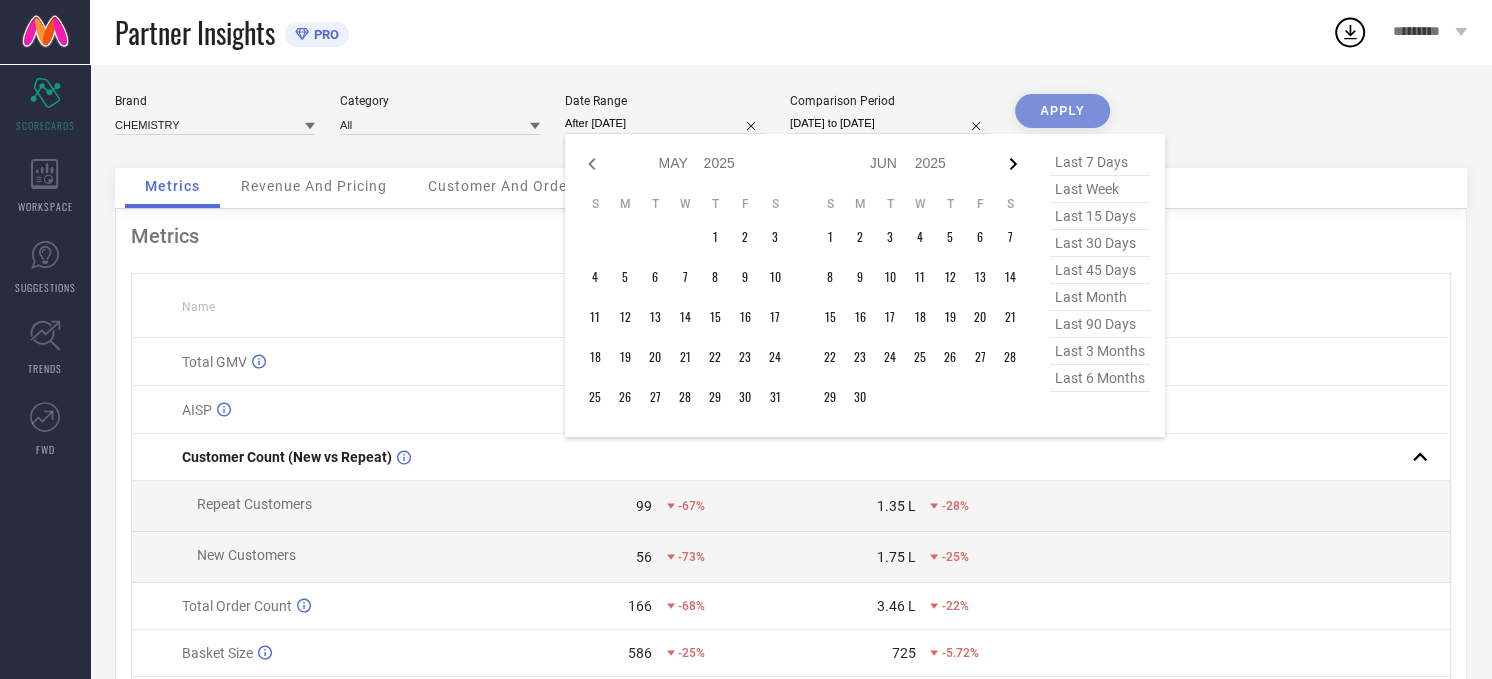click 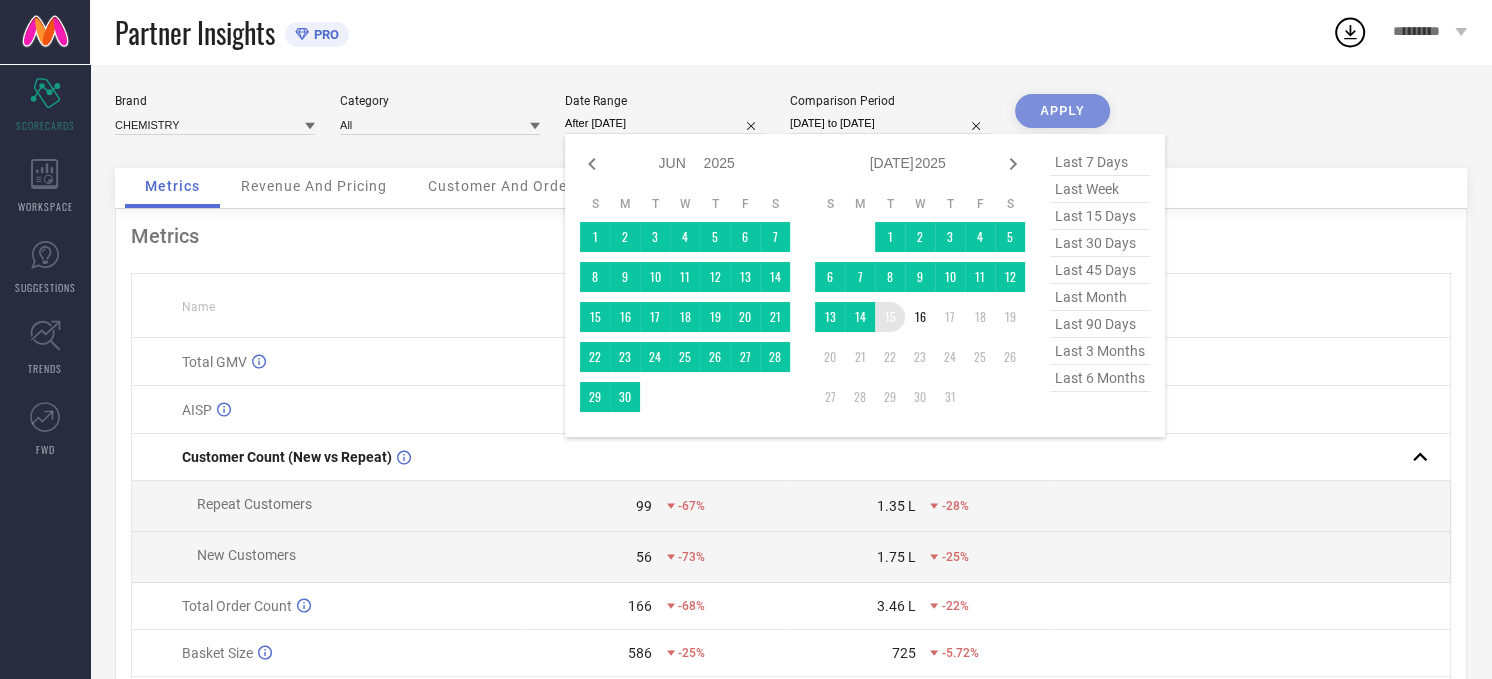 type on "[DATE] to [DATE]" 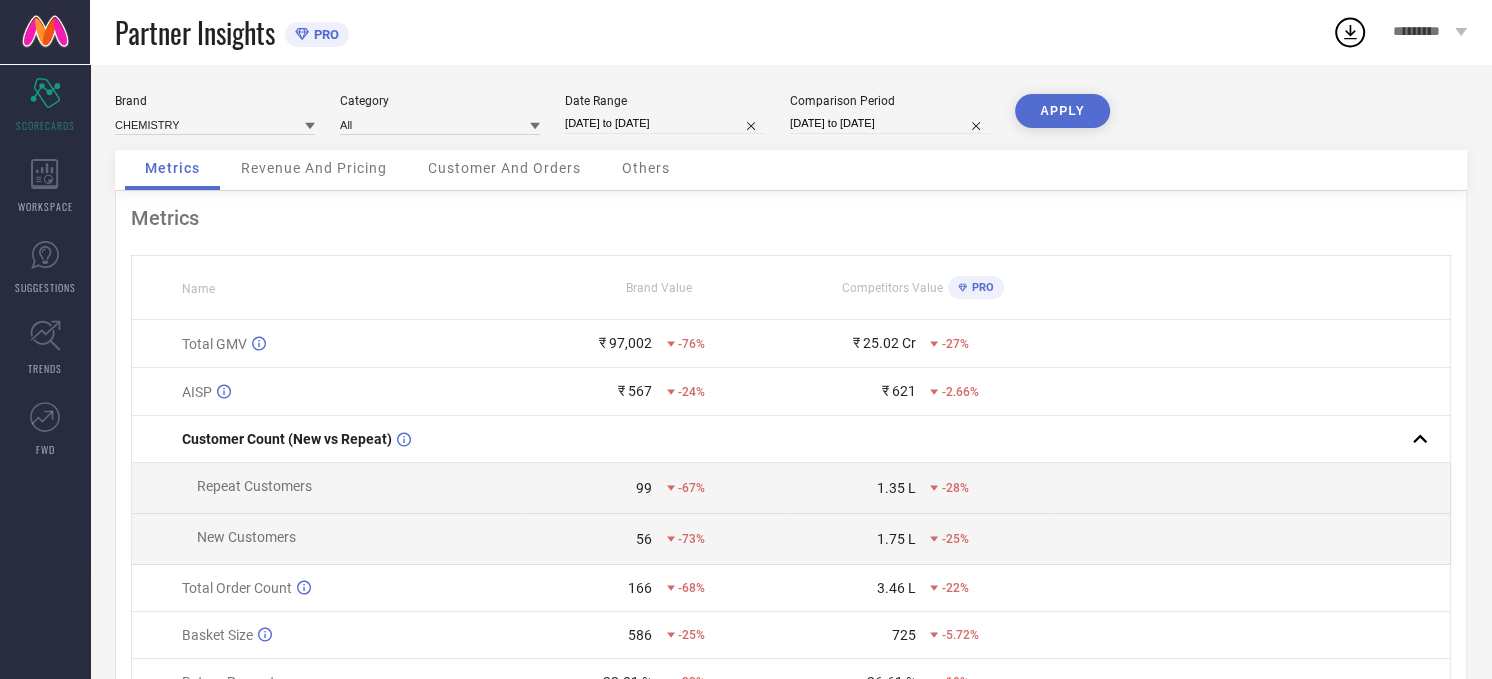 click on "APPLY" at bounding box center (1062, 111) 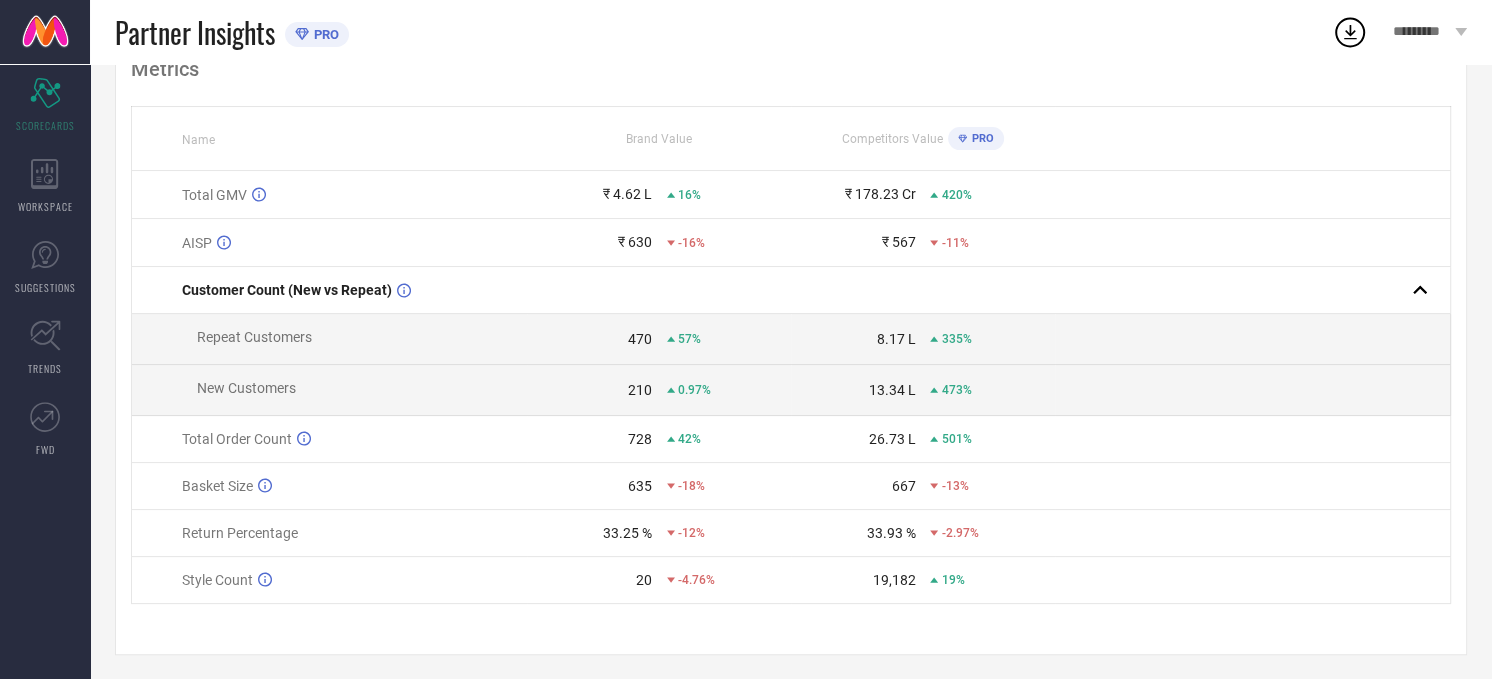 scroll, scrollTop: 156, scrollLeft: 0, axis: vertical 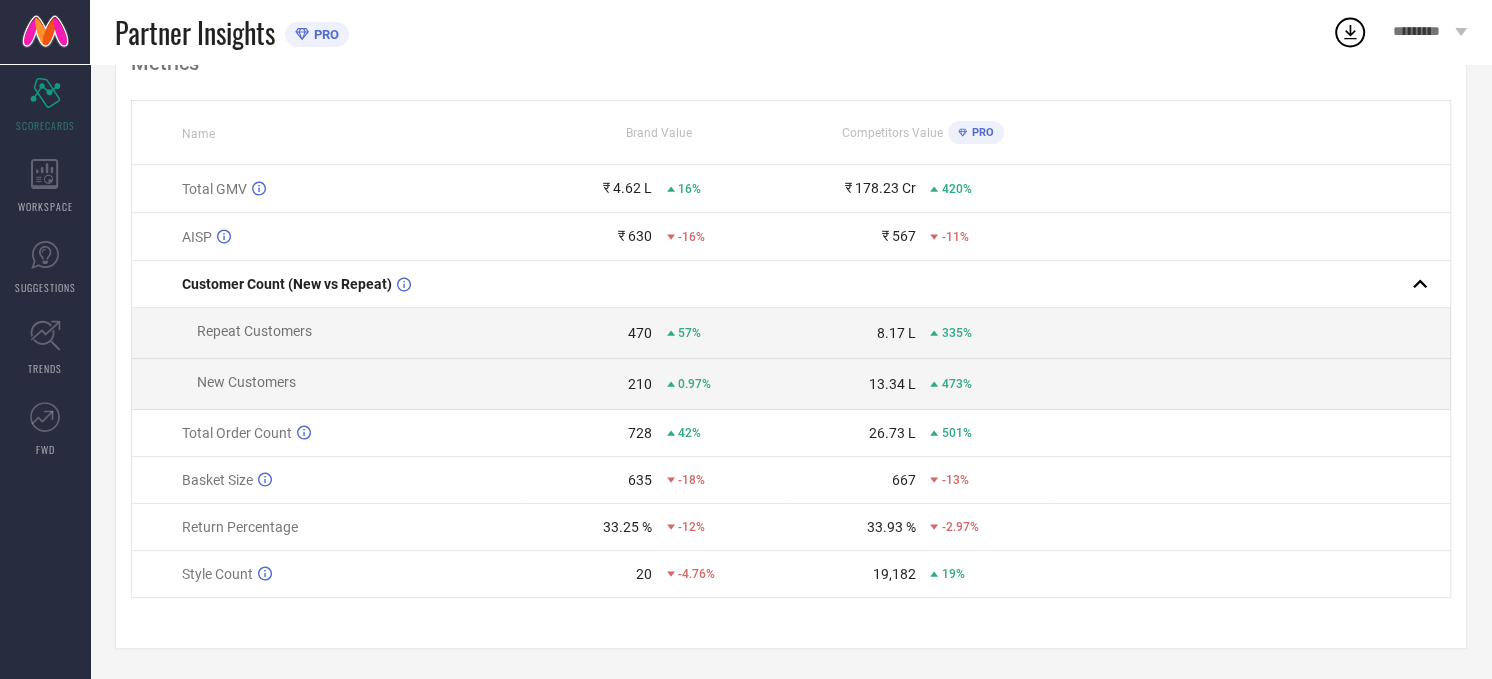 type 